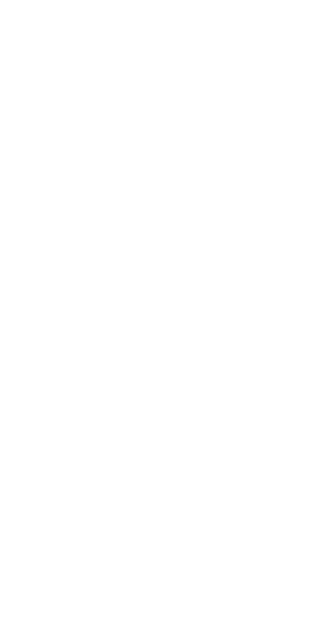 scroll, scrollTop: 0, scrollLeft: 0, axis: both 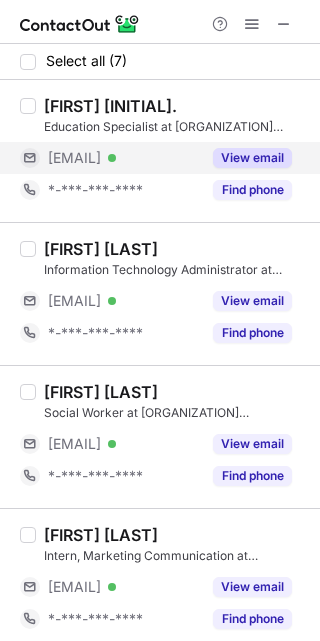 click on "[EMAIL]" at bounding box center (74, 158) 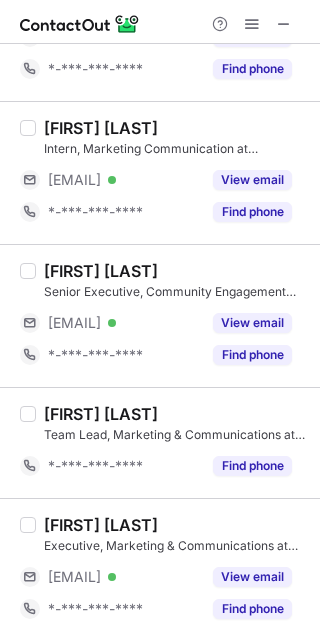 scroll, scrollTop: 407, scrollLeft: 0, axis: vertical 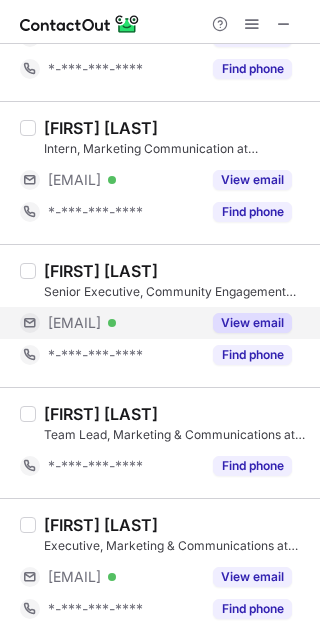 click on "***@clubrainbow.org" at bounding box center (74, 323) 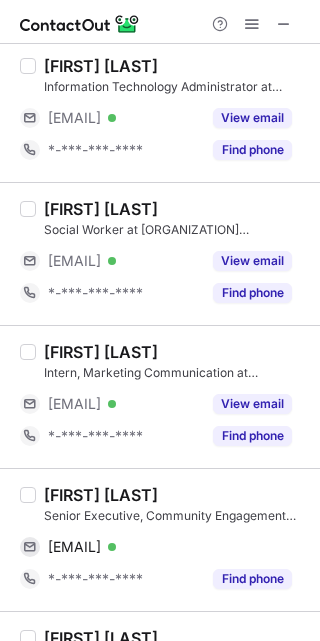 scroll, scrollTop: 0, scrollLeft: 0, axis: both 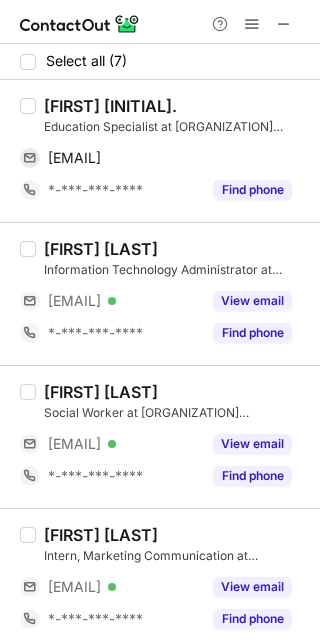 click on "Yvonne L." at bounding box center [110, 106] 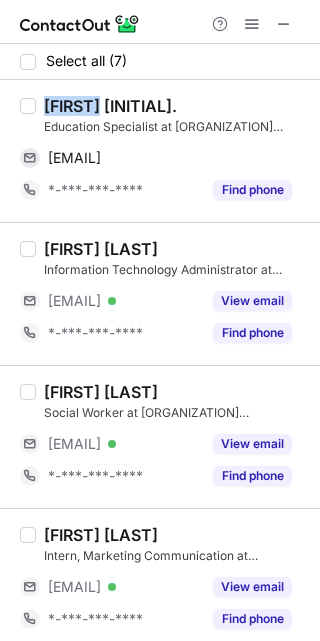 click on "Yvonne L." at bounding box center [110, 106] 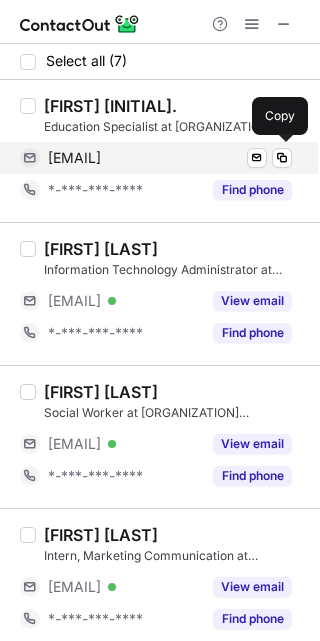 click on "yvonne@clubrainbow.org" at bounding box center [74, 158] 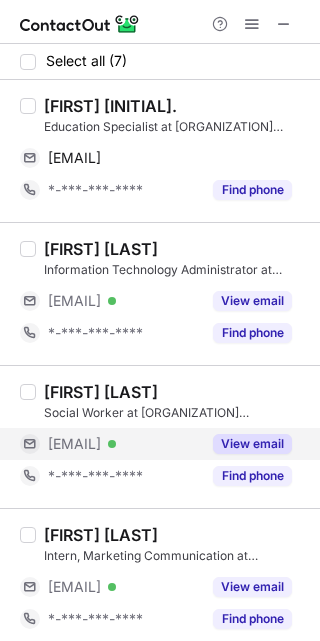 click on "***@clubrainbow.org" at bounding box center [74, 444] 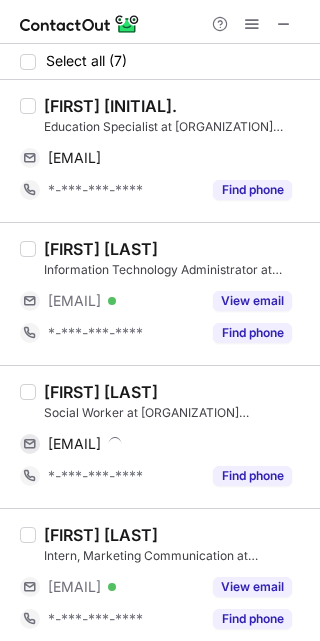 click on "Ye Yi Law" at bounding box center [101, 392] 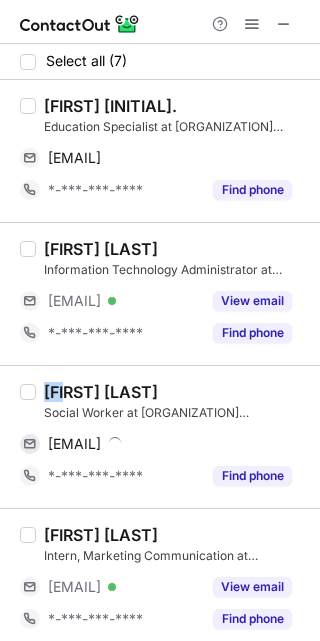 click on "Ye Yi Law" at bounding box center (101, 392) 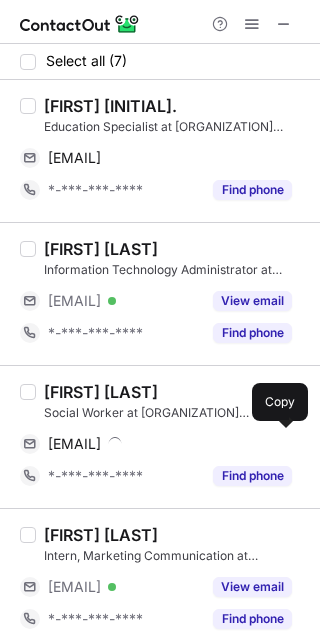 drag, startPoint x: 104, startPoint y: 443, endPoint x: 318, endPoint y: 354, distance: 231.76929 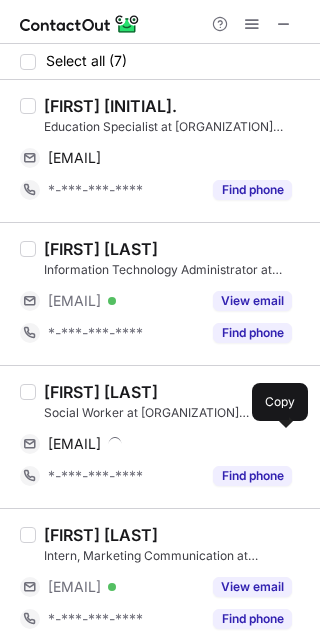 click on "ye@clubrainbow.org" at bounding box center [74, 444] 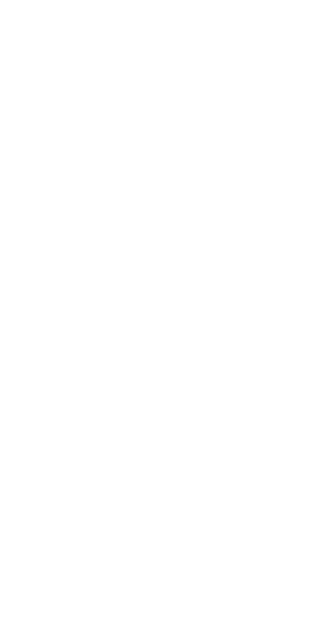 scroll, scrollTop: 0, scrollLeft: 0, axis: both 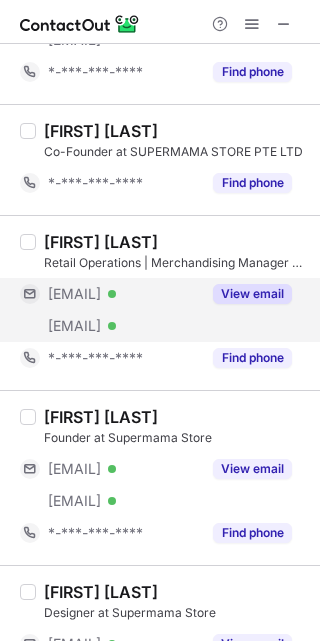 click on "***@gmail.com" at bounding box center [74, 294] 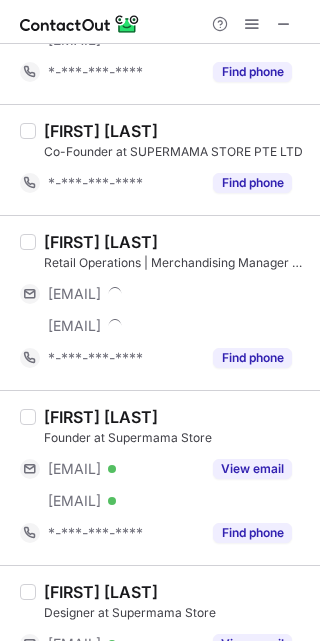 click on "Nadzril Rosland" at bounding box center [101, 242] 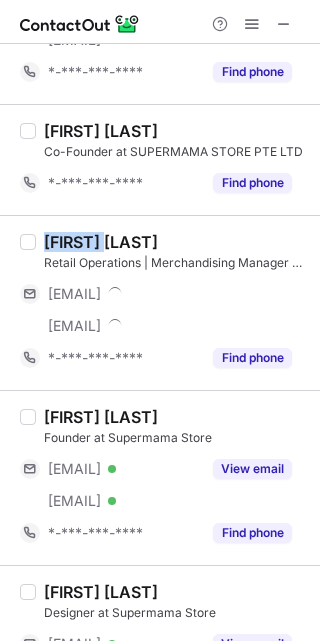 click on "Nadzril Rosland" at bounding box center [101, 242] 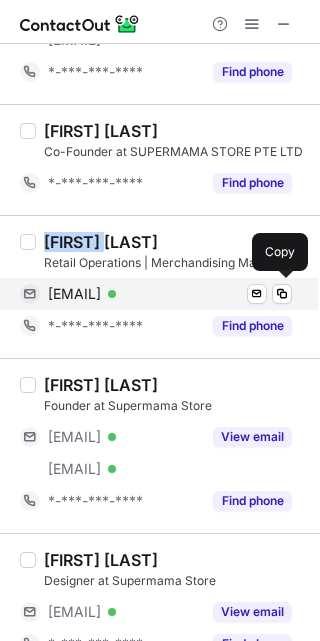 click on "mnadzril81@gmail.com" at bounding box center (74, 294) 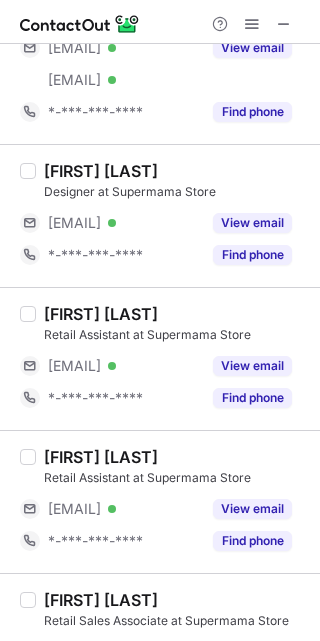 scroll, scrollTop: 600, scrollLeft: 0, axis: vertical 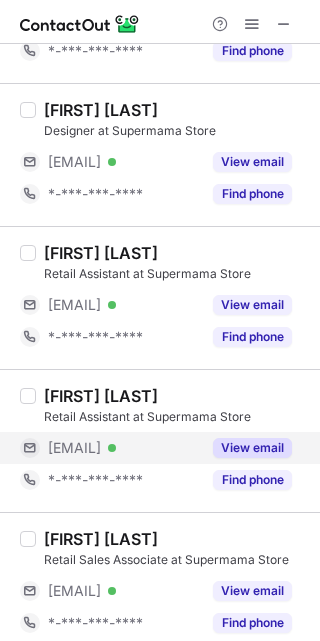 click on "***@supermamastore.com" at bounding box center (74, 448) 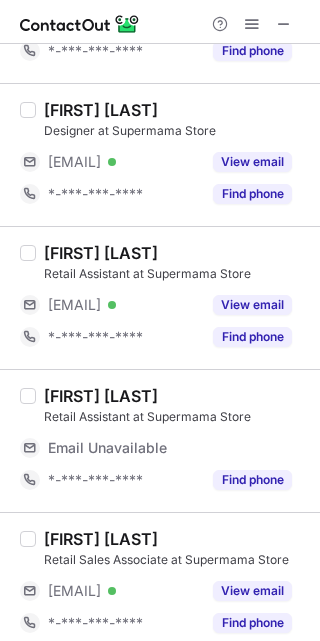 click on "Iffa Ali" at bounding box center [101, 396] 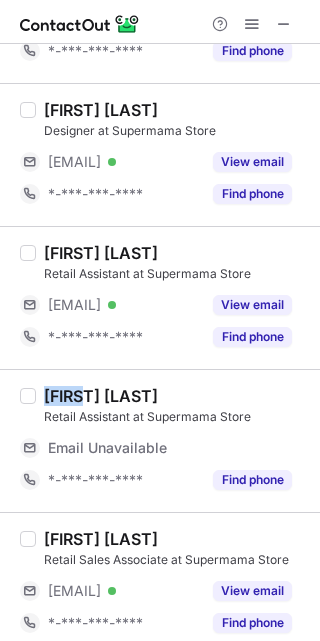 click on "Iffa Ali" at bounding box center (101, 396) 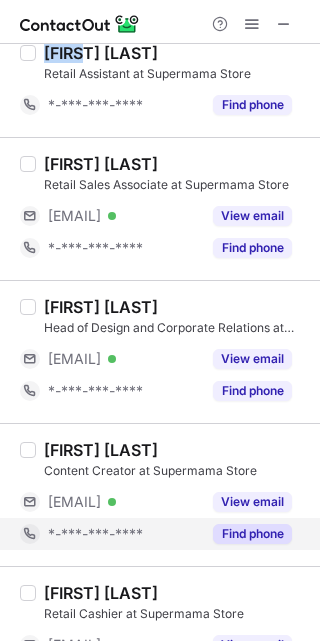 scroll, scrollTop: 1050, scrollLeft: 0, axis: vertical 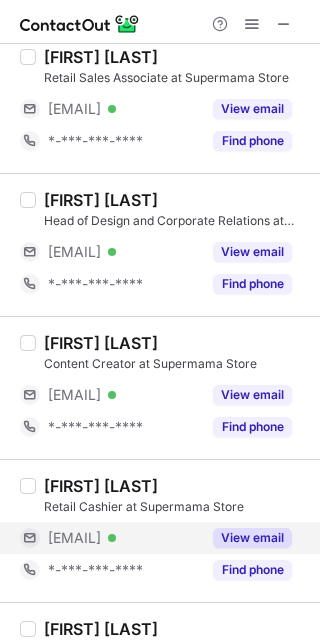 click on "***@supermamastore.com" at bounding box center (74, 538) 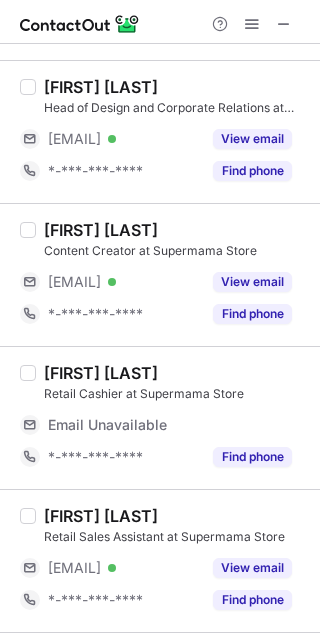 scroll, scrollTop: 1350, scrollLeft: 0, axis: vertical 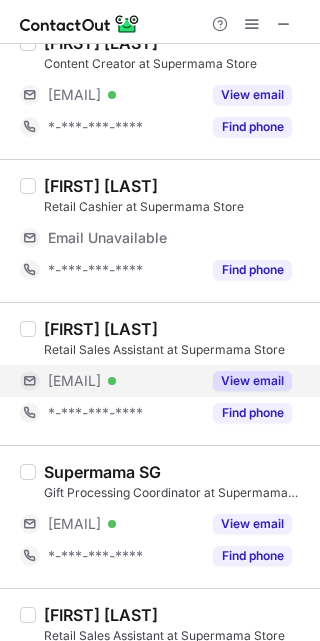 click on "***@supermamastore.com" at bounding box center [74, 381] 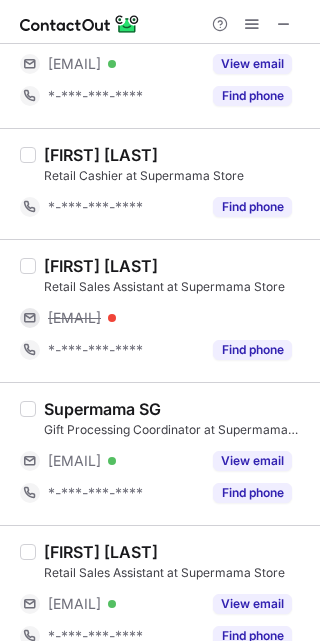 scroll, scrollTop: 1408, scrollLeft: 0, axis: vertical 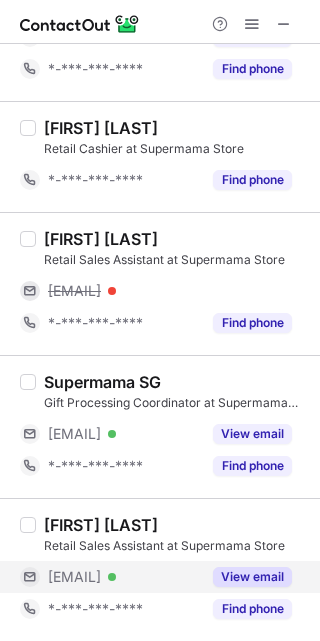 click on "***@supermamastore.com" at bounding box center (74, 577) 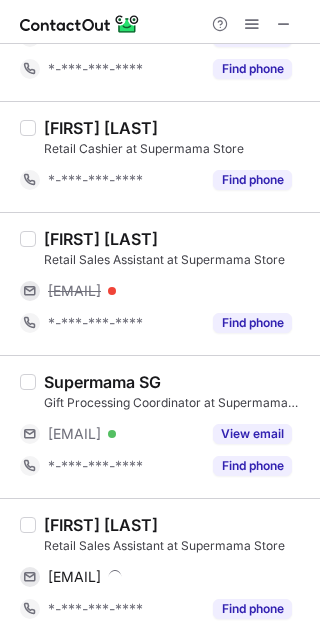 click on "PEK KARIN" at bounding box center [101, 525] 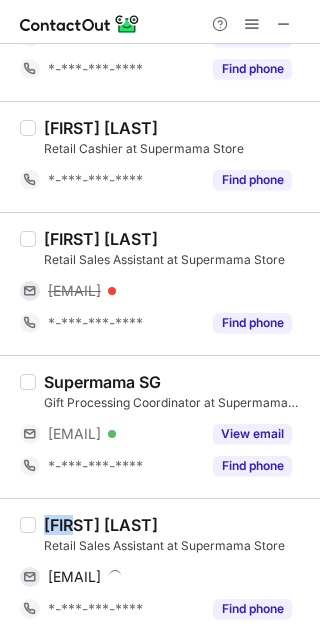 click on "PEK KARIN" at bounding box center [101, 525] 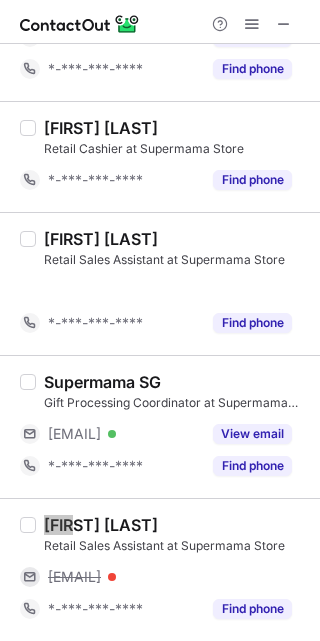 scroll, scrollTop: 1376, scrollLeft: 0, axis: vertical 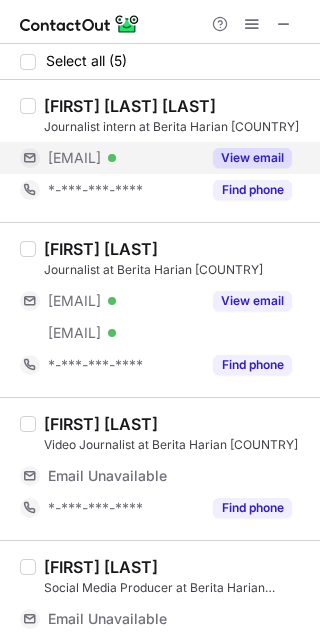 click on "[EMAIL]" at bounding box center [74, 158] 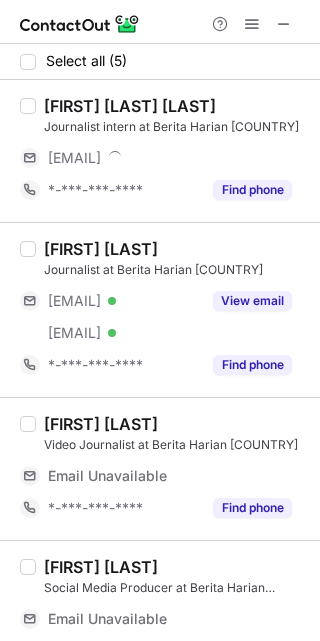 click on "Humaira Safiya Mohd Helmi" at bounding box center (130, 106) 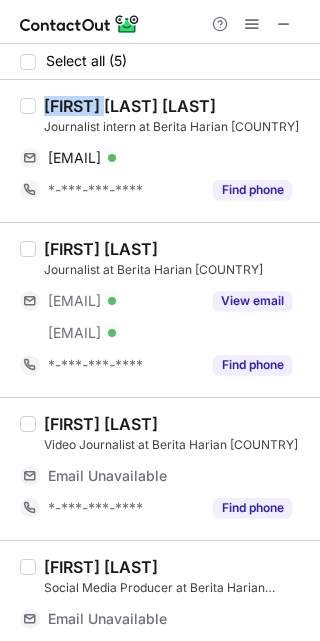 click on "Humaira Safiya Mohd Helmi" at bounding box center (130, 106) 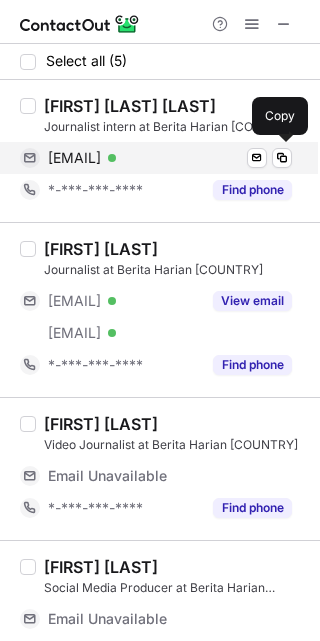 drag, startPoint x: 173, startPoint y: 156, endPoint x: 245, endPoint y: 153, distance: 72.06247 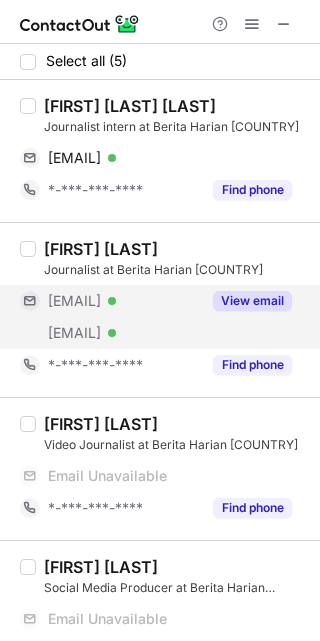 click on "***@example.com" at bounding box center (74, 301) 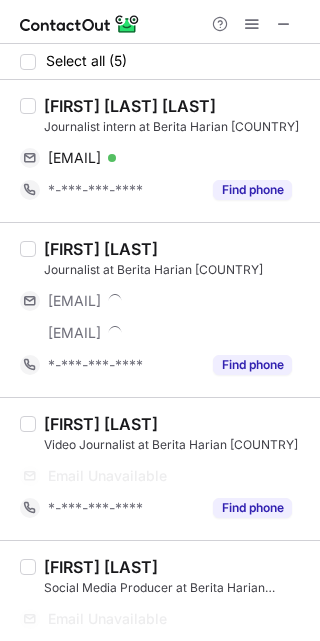 click on "Luqmanul Hakim Journalist at Berita Harian Singapura ***@gmail.com ***@beritaharian.sg *-***-***-**** Find phone" at bounding box center [160, 309] 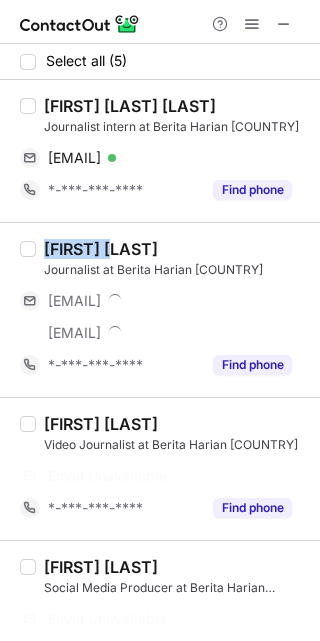 click on "Luqmanul Hakim Journalist at Berita Harian Singapura ***@gmail.com ***@beritaharian.sg *-***-***-**** Find phone" at bounding box center [160, 309] 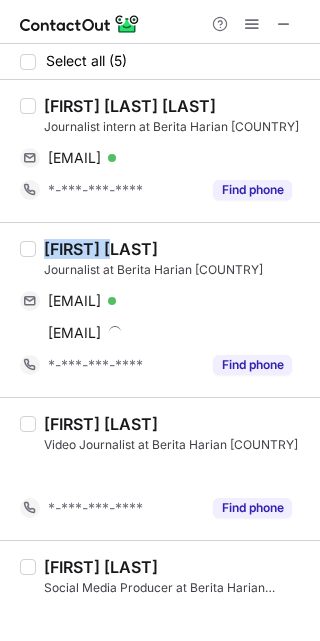 copy on "Luqmanul" 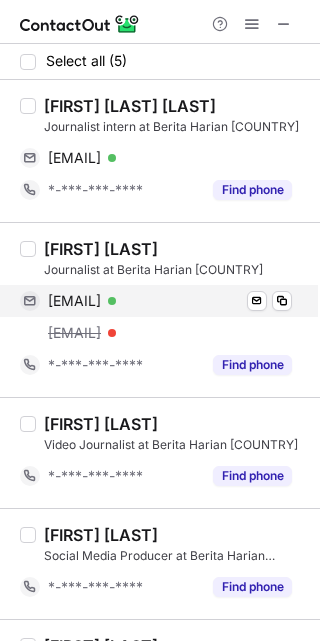 drag, startPoint x: 157, startPoint y: 298, endPoint x: 226, endPoint y: 288, distance: 69.72087 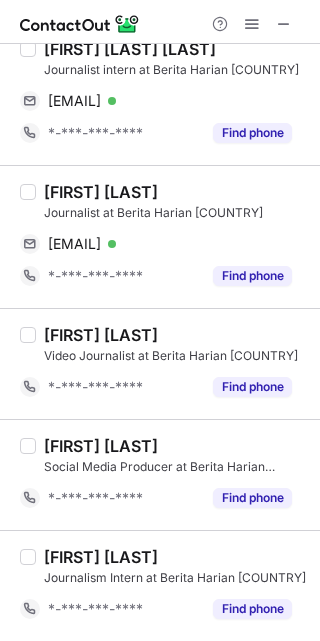 scroll, scrollTop: 57, scrollLeft: 0, axis: vertical 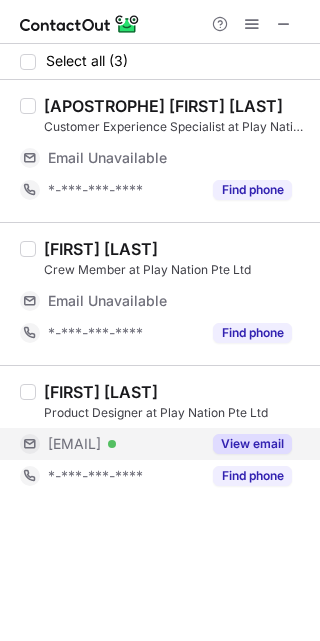 click on "***@playnation.com.sg" at bounding box center [74, 444] 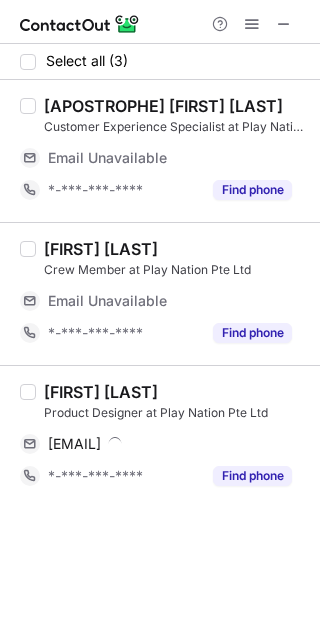 click on "Ignatia Devy Dwiastuti" at bounding box center [101, 392] 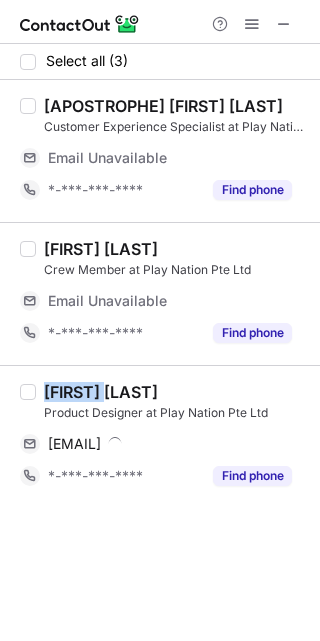 click on "Ignatia Devy Dwiastuti" at bounding box center [101, 392] 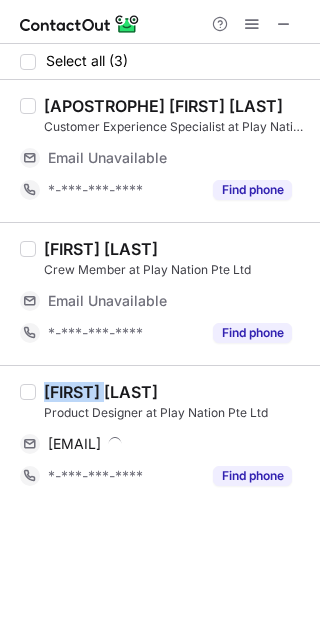 copy on "Ignatia" 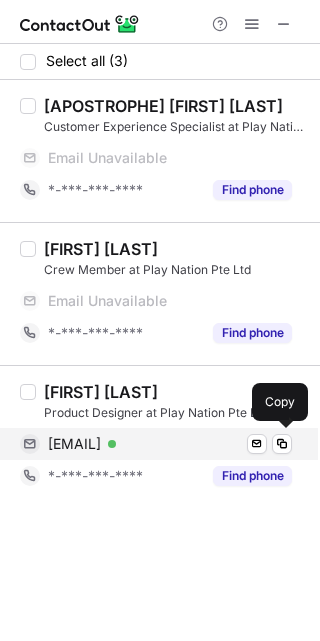 click on "ignatia@playnation.com.sg Verified Send email Copy" at bounding box center [156, 444] 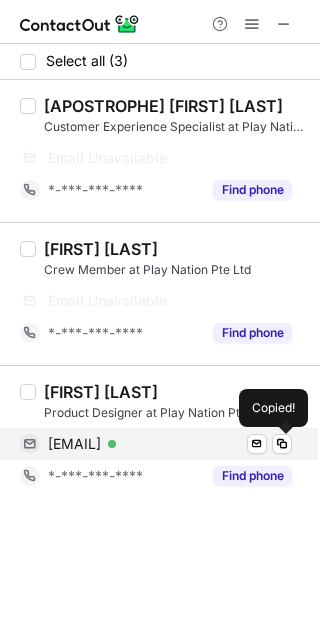 click on "ignatia@playnation.com.sg" at bounding box center (74, 444) 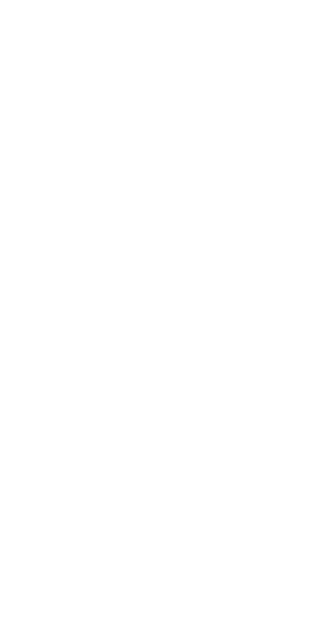 scroll, scrollTop: 0, scrollLeft: 0, axis: both 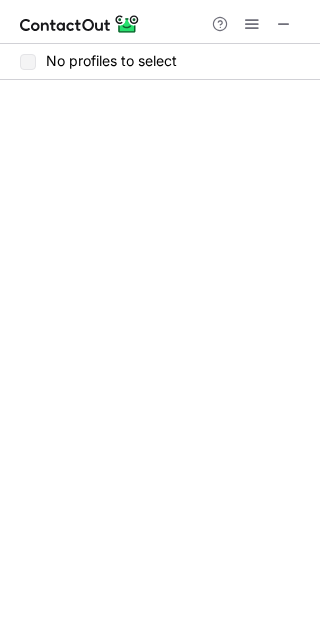 click at bounding box center (160, 22) 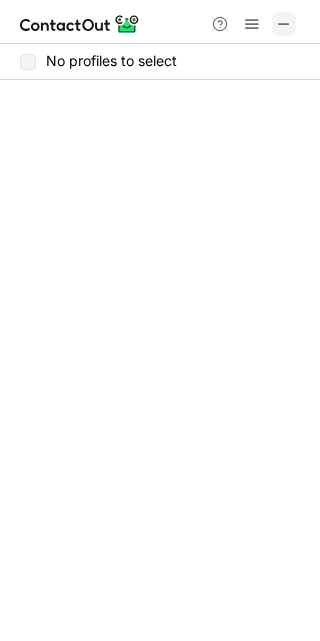 click at bounding box center [284, 24] 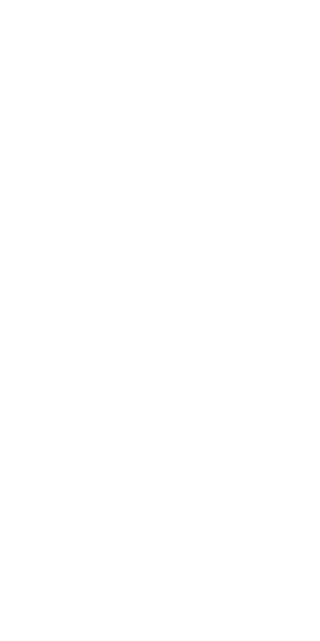 scroll, scrollTop: 0, scrollLeft: 0, axis: both 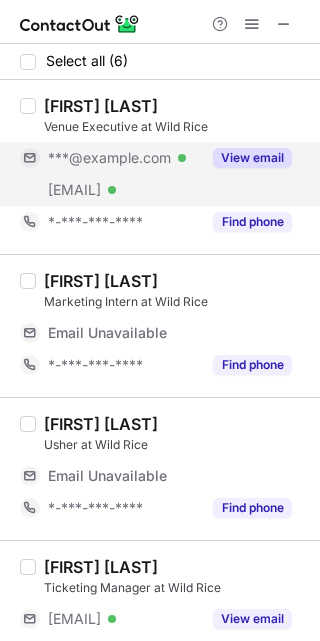 click on "***@example.com" at bounding box center (109, 158) 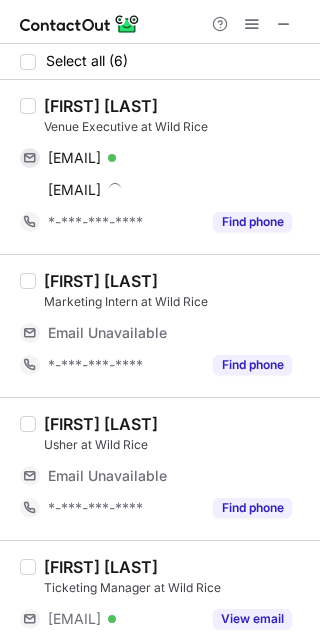 click on "[FIRST] [LAST]" at bounding box center [101, 106] 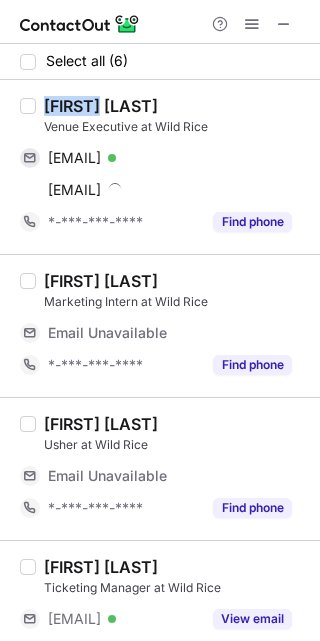 click on "[FIRST] [LAST]" at bounding box center [101, 106] 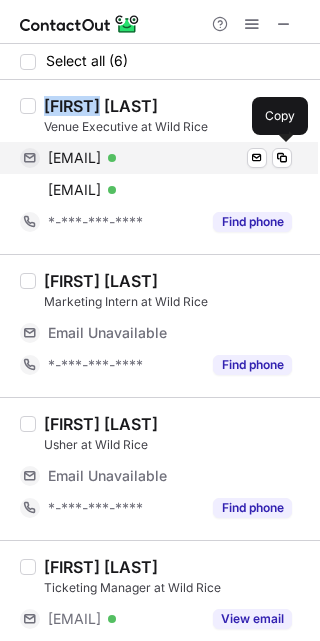 click on "[EMAIL]" at bounding box center [74, 158] 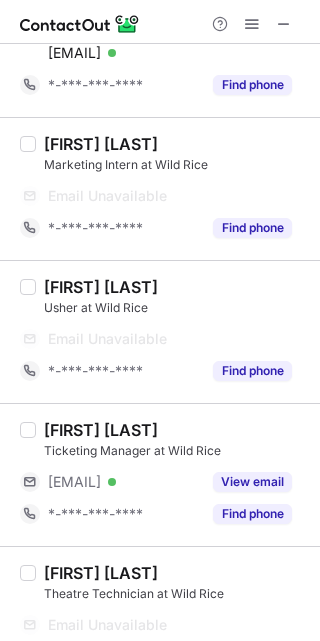 scroll, scrollTop: 150, scrollLeft: 0, axis: vertical 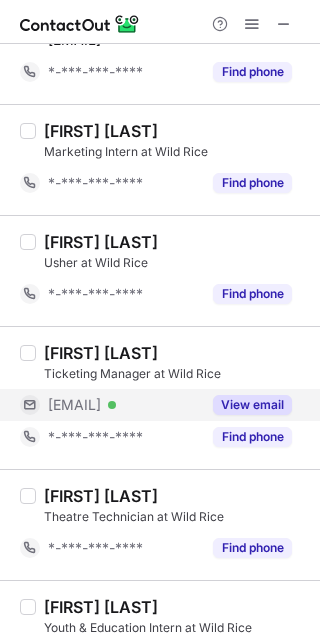 drag, startPoint x: 101, startPoint y: 411, endPoint x: 92, endPoint y: 396, distance: 17.492855 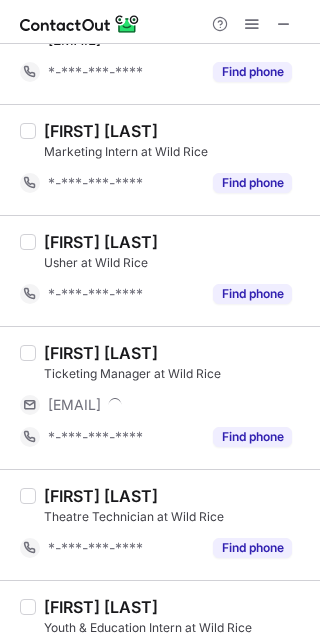 click on "[FIRST] [LAST]" at bounding box center [101, 353] 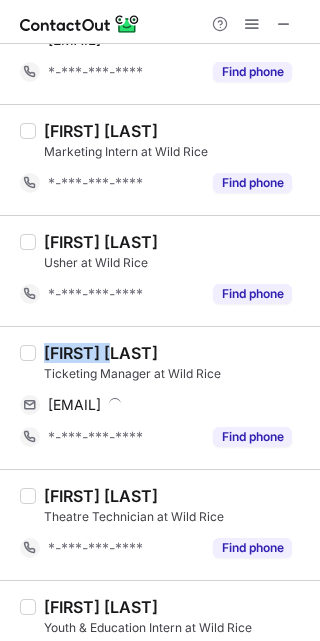 click on "[FIRST] [LAST]" at bounding box center [101, 353] 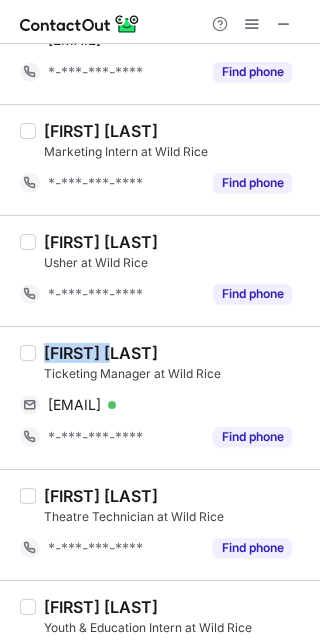 scroll, scrollTop: 232, scrollLeft: 0, axis: vertical 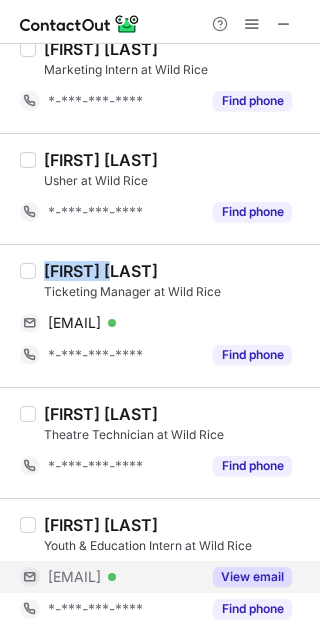 click on "[EMAIL]" at bounding box center (74, 577) 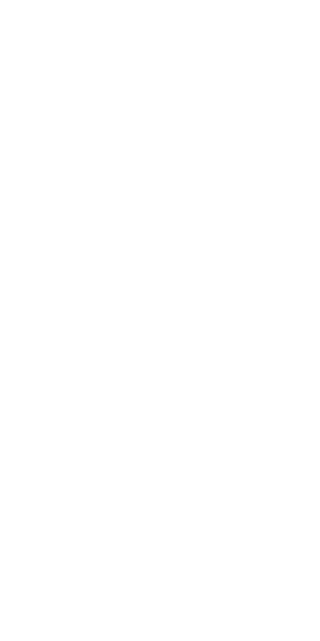 scroll, scrollTop: 0, scrollLeft: 0, axis: both 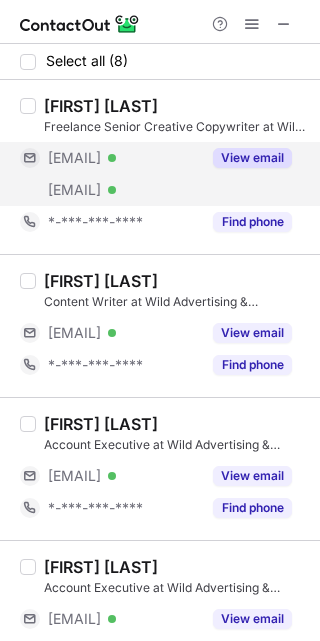 click on "[EMAIL]" at bounding box center (74, 158) 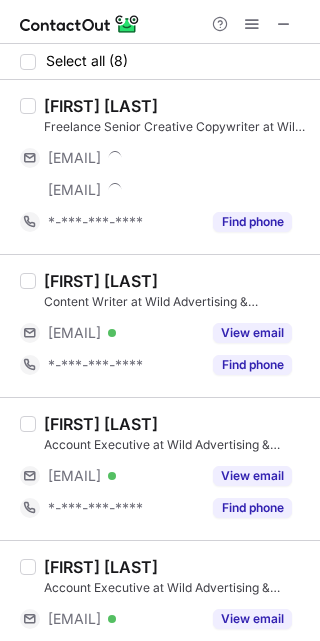 click on "[FIRST] [LAST]" at bounding box center [101, 106] 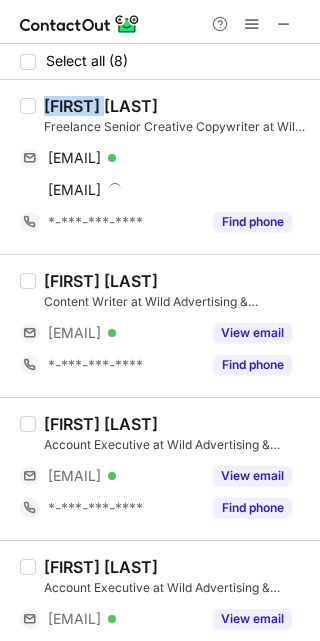 click on "[FIRST] [LAST]" at bounding box center [101, 106] 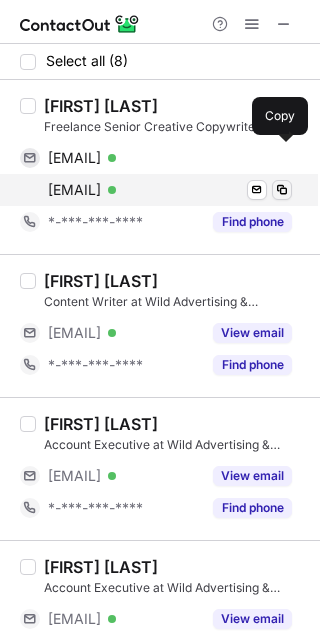 drag, startPoint x: 148, startPoint y: 159, endPoint x: 273, endPoint y: 181, distance: 126.921234 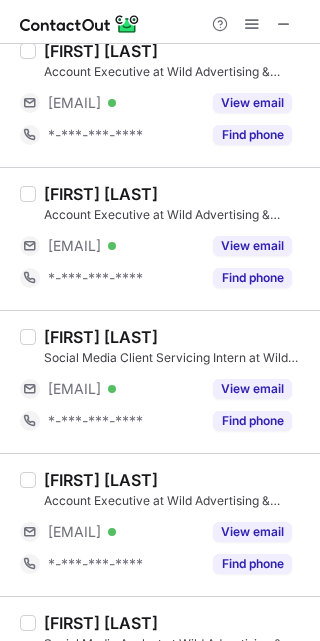 scroll, scrollTop: 314, scrollLeft: 0, axis: vertical 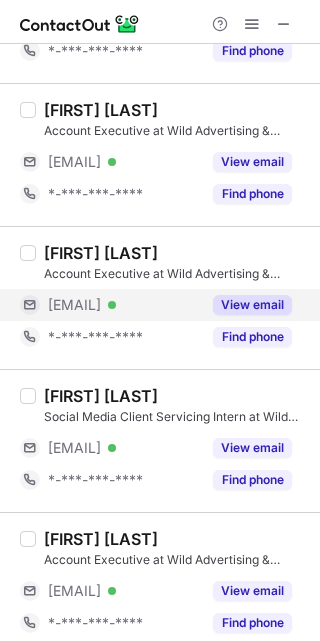 click on "***@wild.sg" at bounding box center [74, 305] 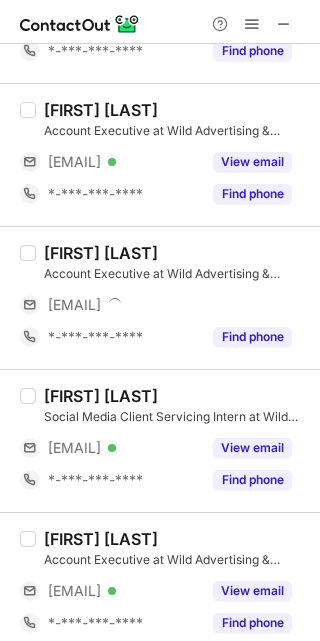 click on "Nahla Baobed Account Executive at Wild Advertising & Marketing Pte Ltd ***@wild.sg *-***-***-**** Find phone" at bounding box center [160, 297] 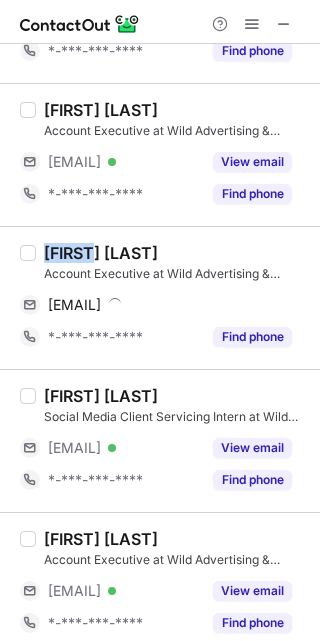 click on "Nahla Baobed Account Executive at Wild Advertising & Marketing Pte Ltd nahla@wild.sg Send email Copy *-***-***-**** Find phone" at bounding box center [160, 297] 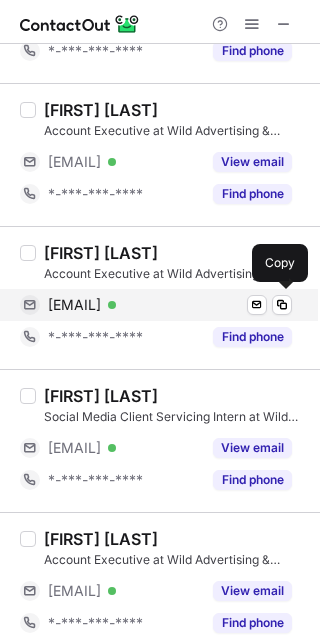 drag, startPoint x: 84, startPoint y: 303, endPoint x: 221, endPoint y: 308, distance: 137.09122 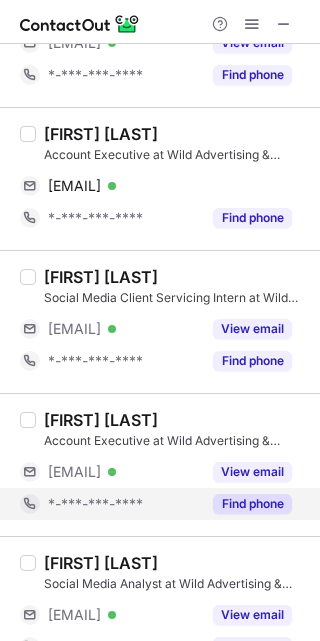 scroll, scrollTop: 614, scrollLeft: 0, axis: vertical 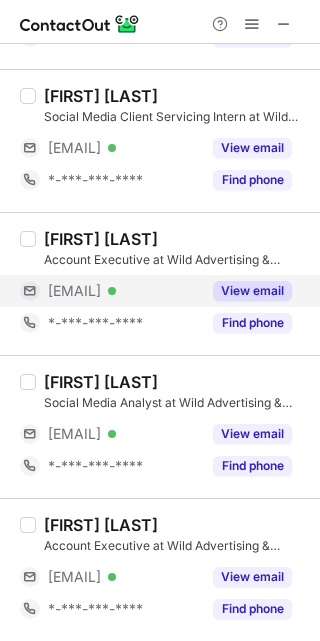 click on "***@wild.sg" at bounding box center (74, 291) 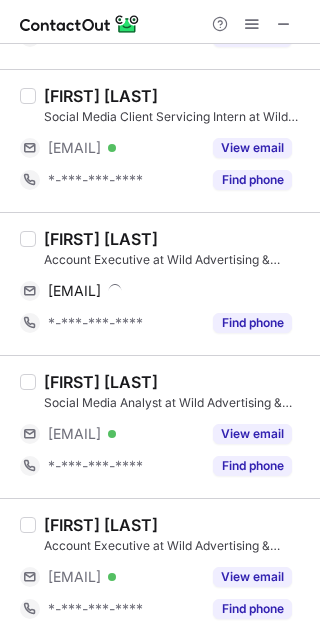 click on "Lydia Tan" at bounding box center [101, 239] 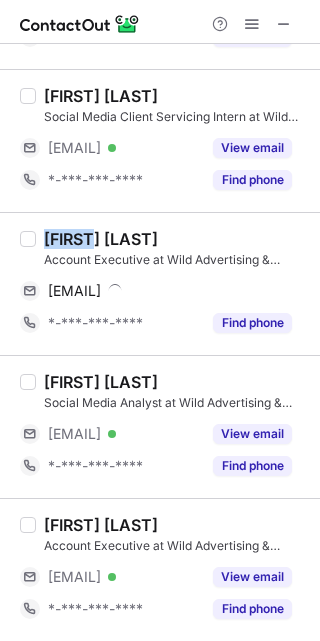 click on "Lydia Tan" at bounding box center (101, 239) 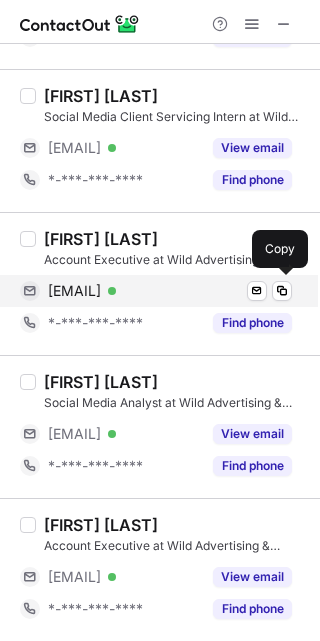 click on "lydia@wild.sg" at bounding box center (74, 291) 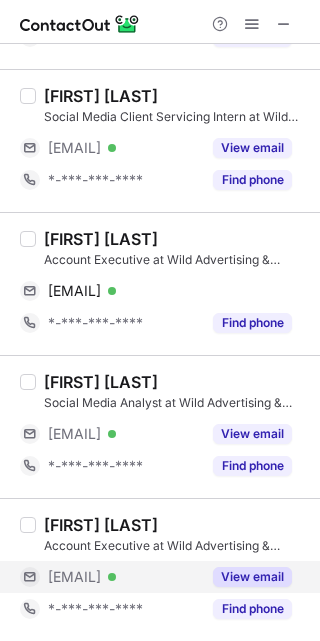 click on "***@wild.sg" at bounding box center (74, 577) 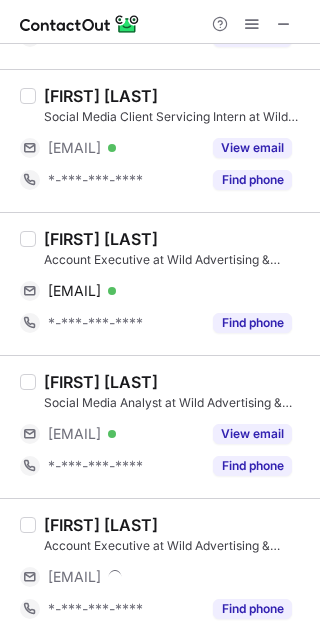 click on "Nicole Leo" at bounding box center (101, 525) 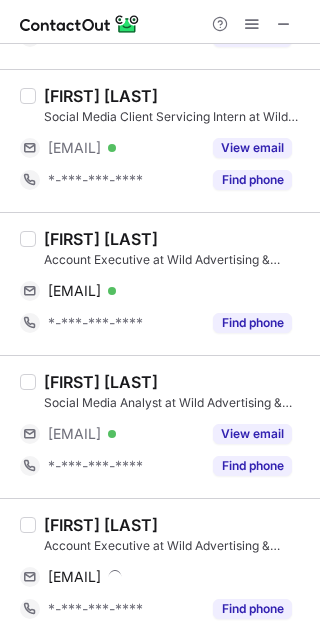 click on "Nicole Leo" at bounding box center [101, 525] 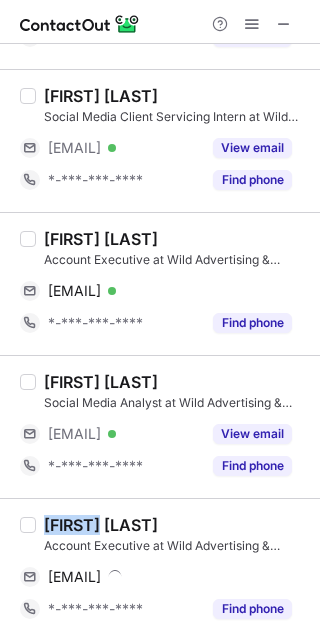 copy on "Nicole" 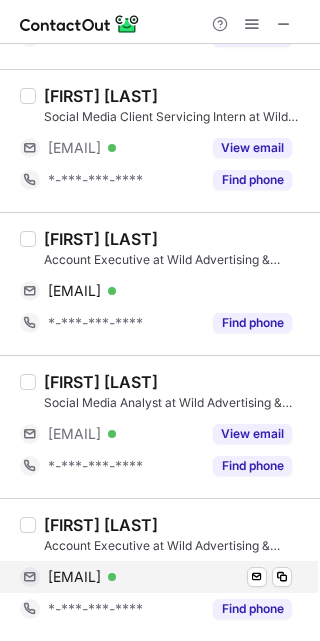 drag, startPoint x: 82, startPoint y: 580, endPoint x: 100, endPoint y: 577, distance: 18.248287 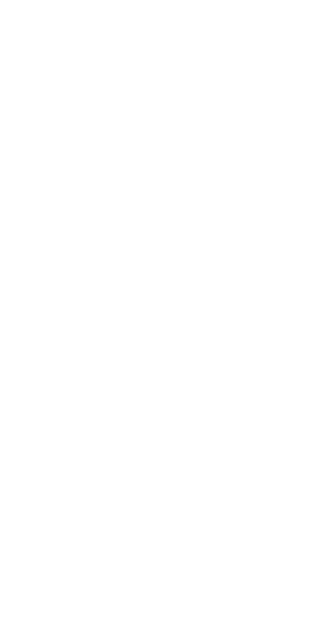 scroll, scrollTop: 0, scrollLeft: 0, axis: both 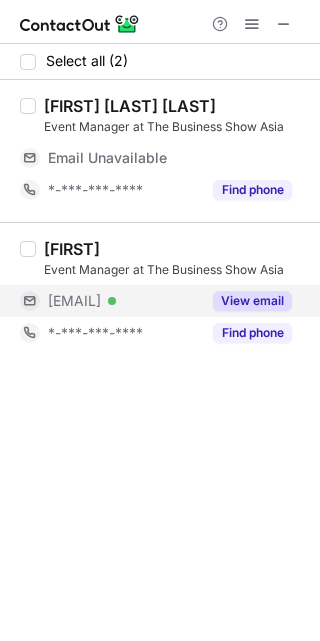 click on "[EMAIL]" at bounding box center (74, 301) 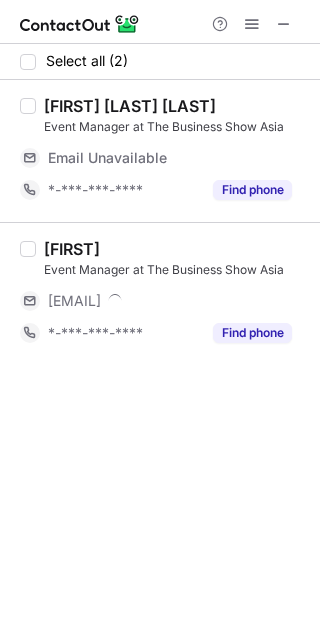 click on "[FIRST]" at bounding box center (72, 249) 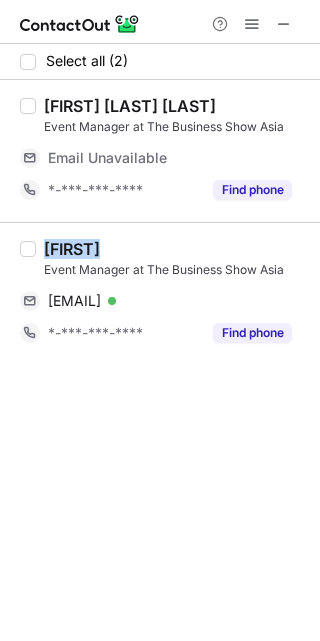 click on "[FIRST]" at bounding box center (72, 249) 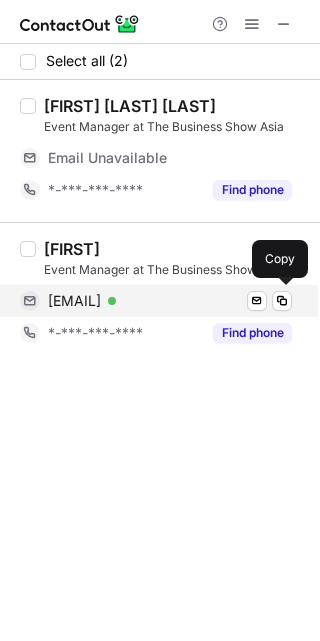 drag, startPoint x: 137, startPoint y: 303, endPoint x: 194, endPoint y: 303, distance: 57 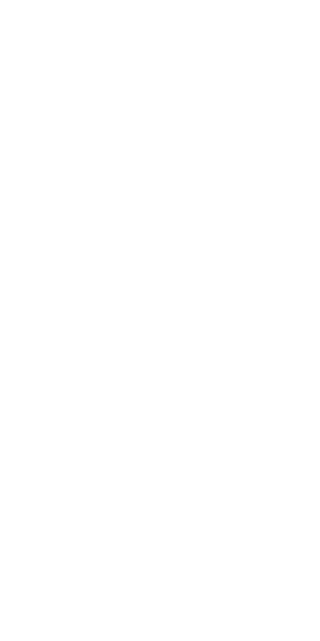 scroll, scrollTop: 0, scrollLeft: 0, axis: both 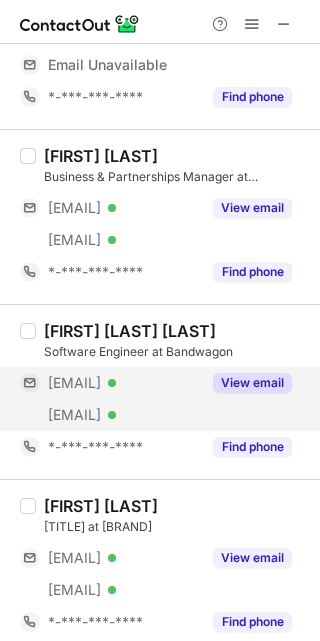 click on "***@example.com" at bounding box center [74, 383] 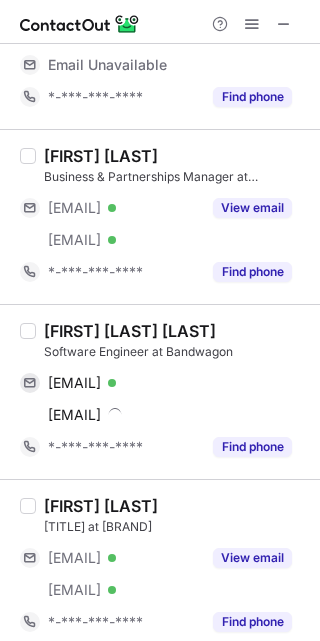 click on "Le Tuan Khai Bach" at bounding box center (130, 331) 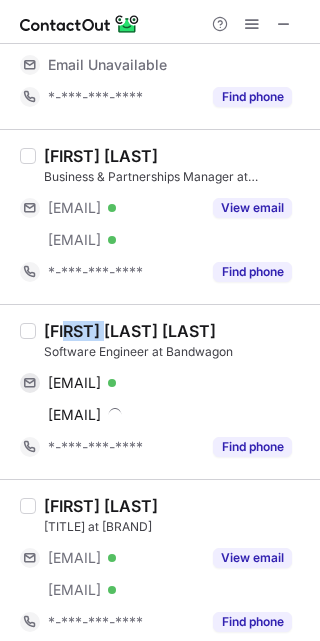click on "Le Tuan Khai Bach" at bounding box center [130, 331] 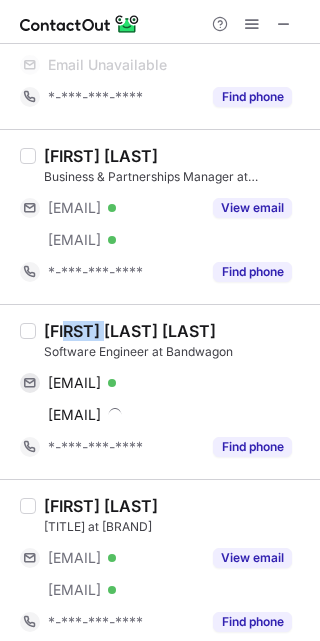 click on "Le Tuan Khai Bach" at bounding box center (130, 331) 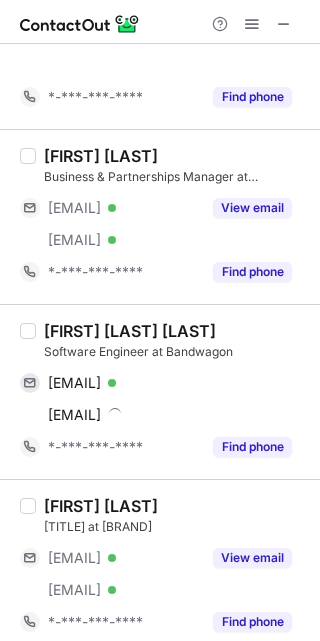 scroll, scrollTop: 281, scrollLeft: 0, axis: vertical 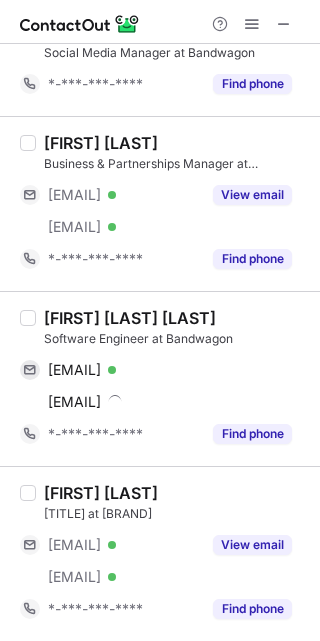 click on "Software Engineer at Bandwagon" at bounding box center [176, 339] 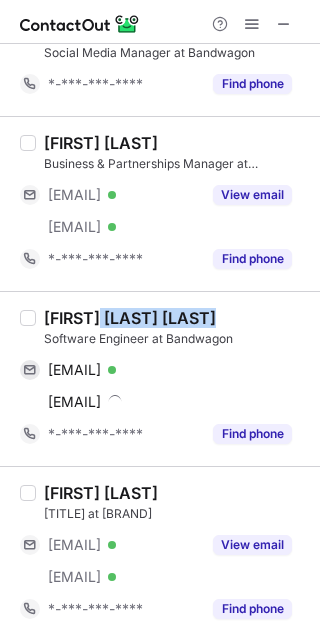 drag, startPoint x: 102, startPoint y: 324, endPoint x: 44, endPoint y: 324, distance: 58 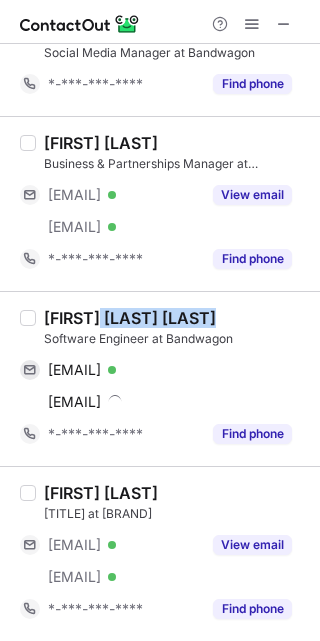 click on "Le Tuan Khai Bach" at bounding box center [130, 318] 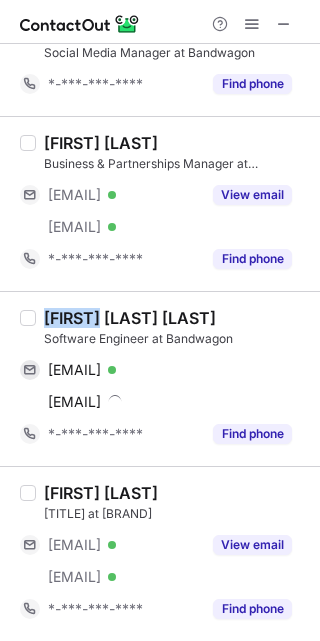 click on "Le Tuan Khai Bach" at bounding box center [130, 318] 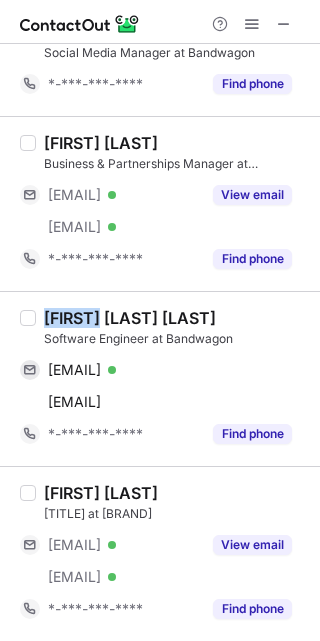 drag, startPoint x: 44, startPoint y: 314, endPoint x: 106, endPoint y: 314, distance: 62 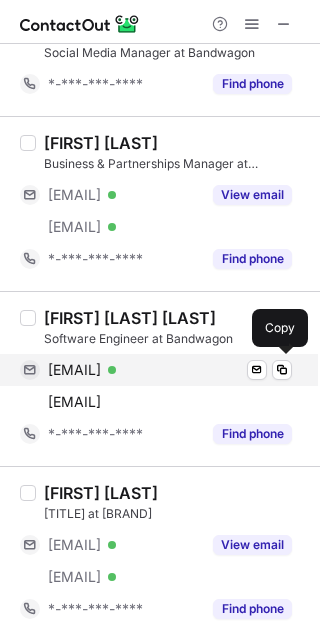 drag, startPoint x: 113, startPoint y: 366, endPoint x: 146, endPoint y: 367, distance: 33.01515 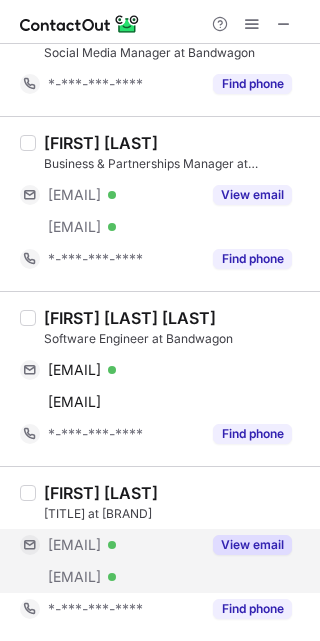 drag, startPoint x: 130, startPoint y: 550, endPoint x: 102, endPoint y: 539, distance: 30.083218 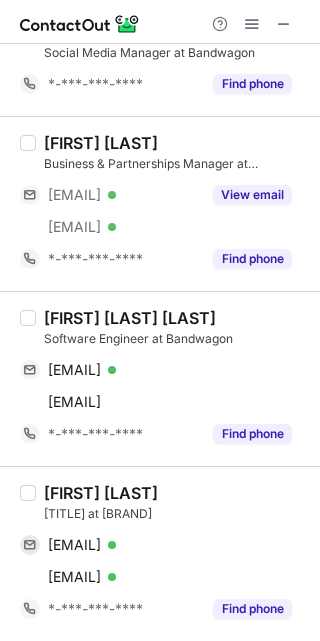 click on "Xander Leong" at bounding box center [101, 493] 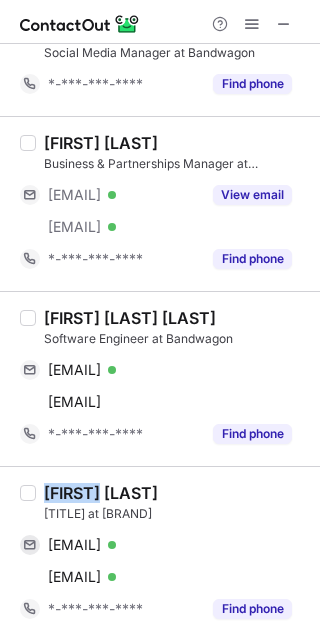 click on "Xander Leong" at bounding box center [101, 493] 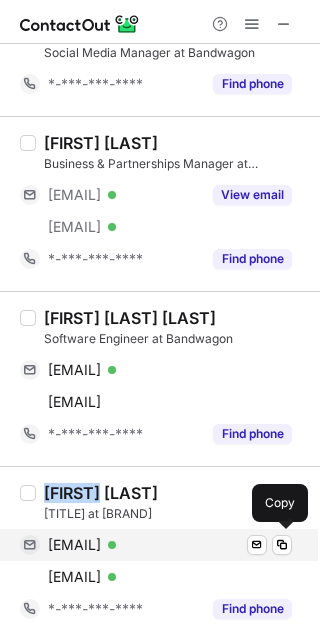 click on "xanleong@gmail.com" at bounding box center [74, 545] 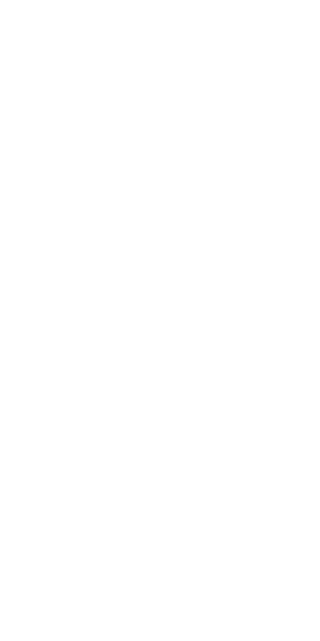 scroll, scrollTop: 0, scrollLeft: 0, axis: both 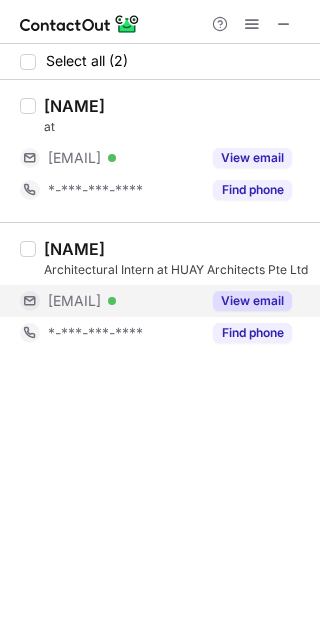 click on "[EMAIL]" at bounding box center (74, 301) 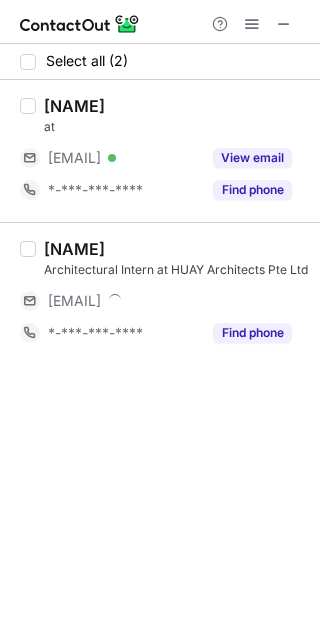 click on "[NAME]" at bounding box center (74, 249) 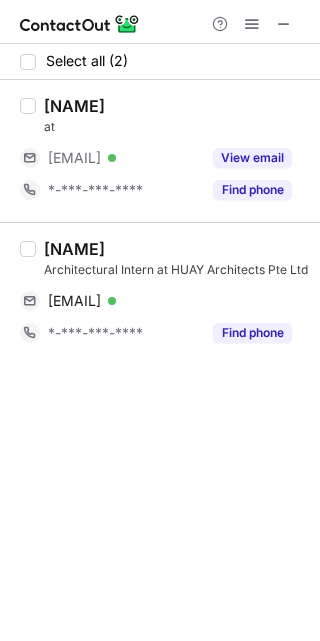 click on "[NAME]" at bounding box center [74, 249] 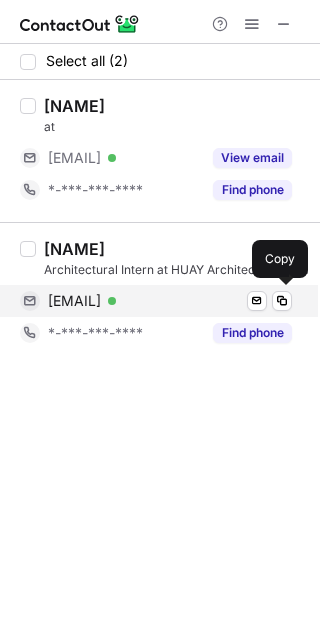click on "tanshermyn@gmail.com" at bounding box center [74, 301] 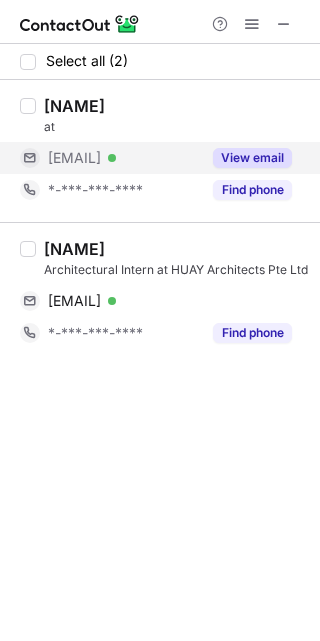 click on "***@gmail.com" at bounding box center (74, 158) 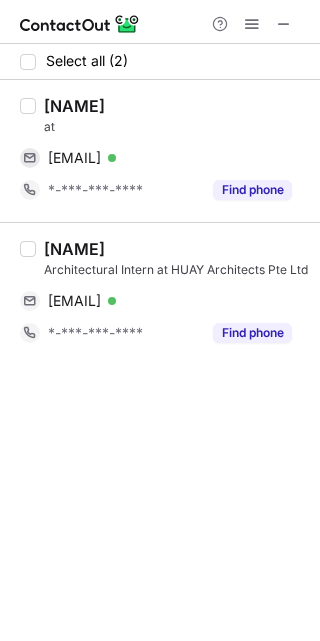 click on "En Yu Peh" at bounding box center [74, 106] 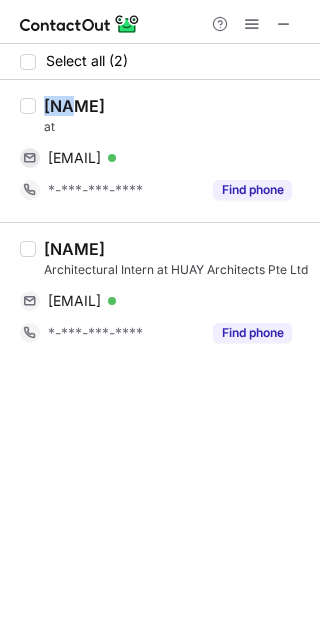 click on "En Yu Peh" at bounding box center (74, 106) 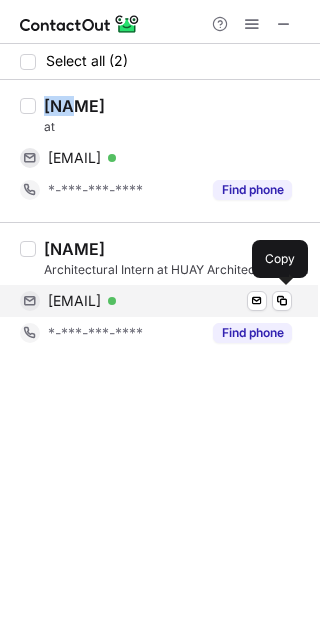 click on "tanshermyn@gmail.com" at bounding box center [74, 301] 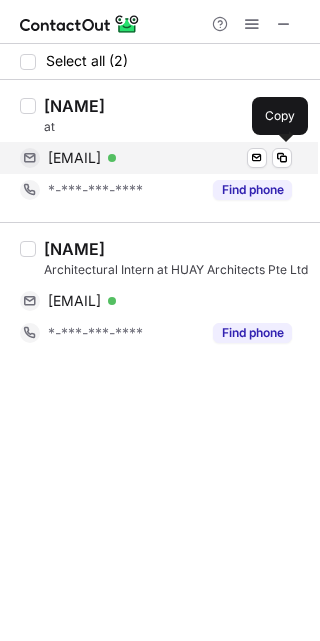 click on "luckypeh321@gmail.com Verified Send email Copy" at bounding box center [156, 158] 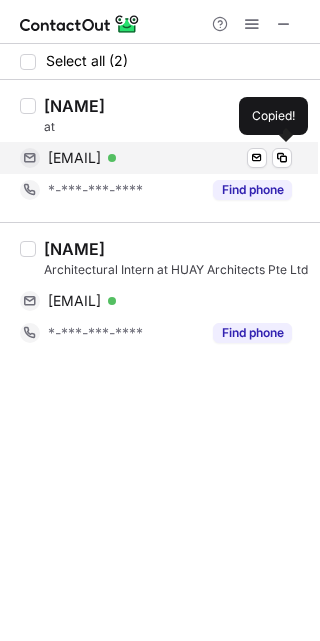 click on "luckypeh321@gmail.com" at bounding box center [74, 158] 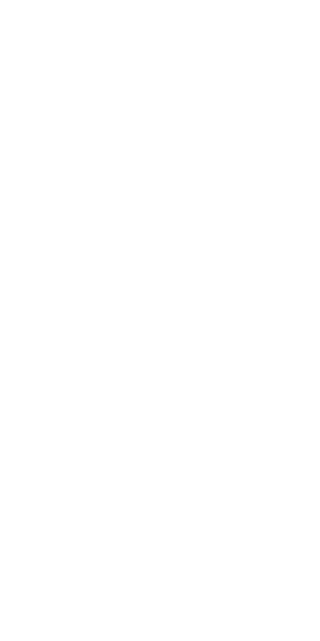 scroll, scrollTop: 0, scrollLeft: 0, axis: both 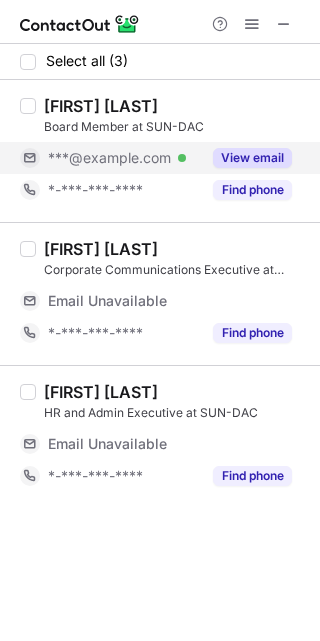 click on "***@example.com" at bounding box center (109, 158) 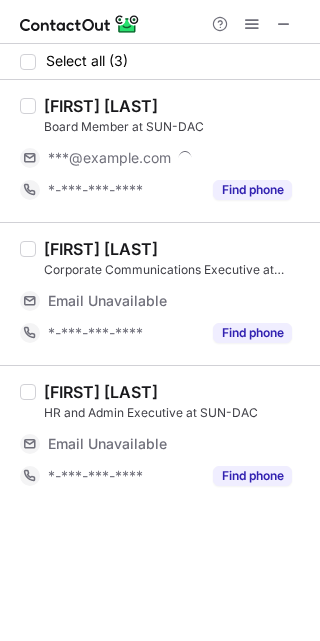 click on "Ronald Chung" at bounding box center (101, 106) 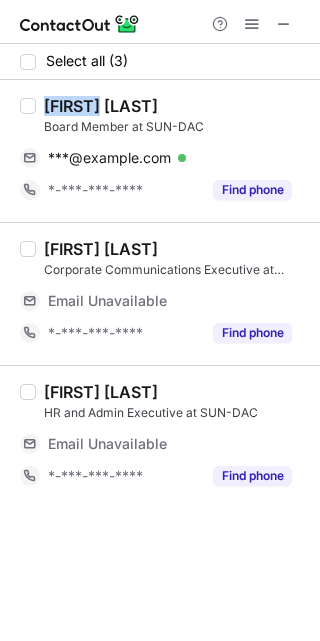 click on "Ronald Chung" at bounding box center (101, 106) 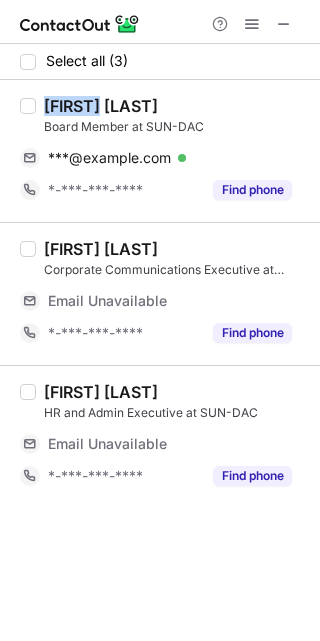copy on "Ronald" 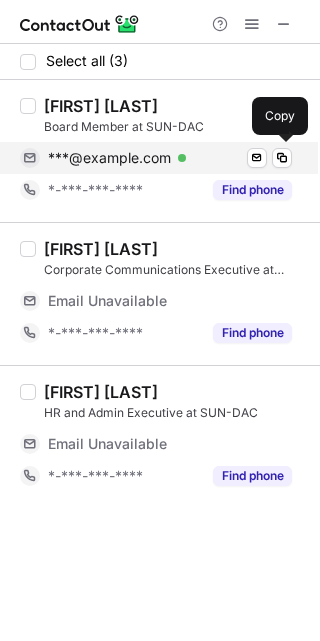 drag, startPoint x: 122, startPoint y: 162, endPoint x: 192, endPoint y: 171, distance: 70.5762 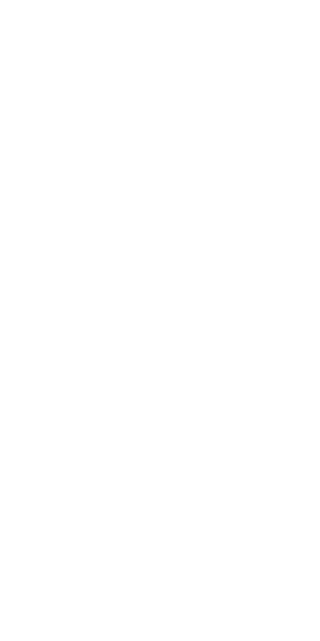 scroll, scrollTop: 0, scrollLeft: 0, axis: both 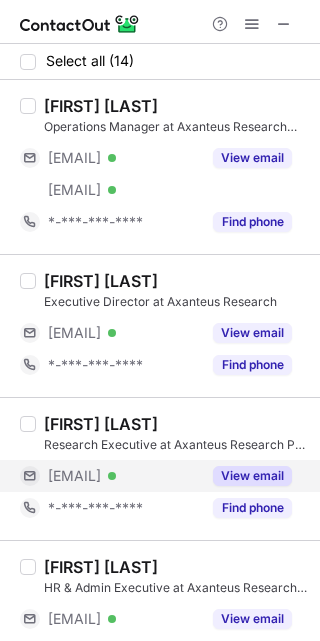 click on "***@axanteusresearch.com" at bounding box center (74, 476) 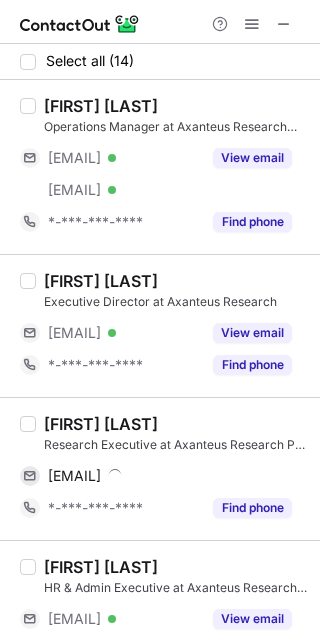 click on "Ruben Mohan" at bounding box center (101, 424) 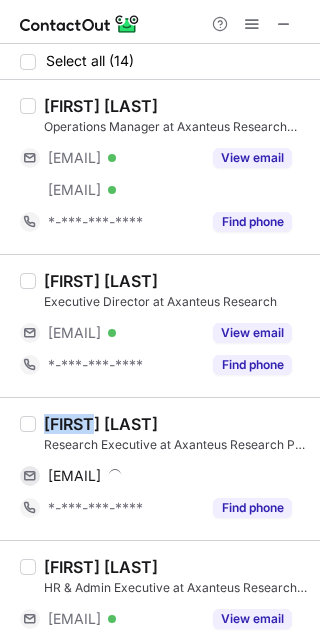 click on "Ruben Mohan" at bounding box center (101, 424) 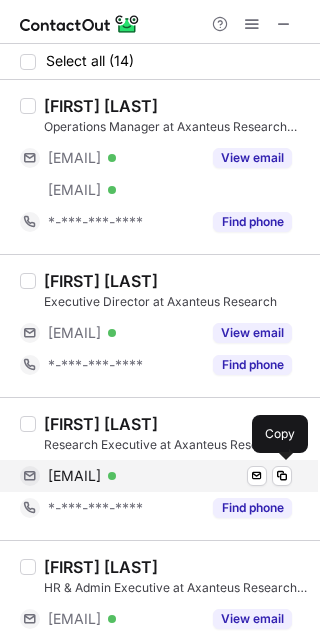 click on "ruben@axanteusresearch.com" at bounding box center (74, 476) 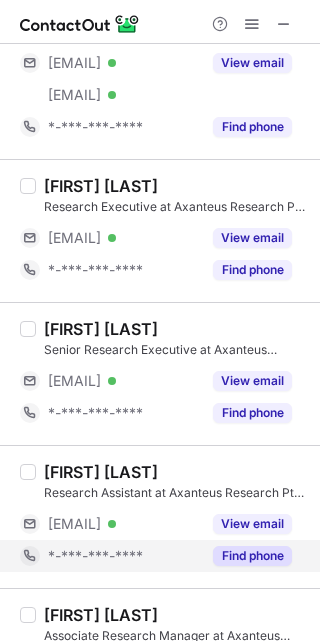 scroll, scrollTop: 600, scrollLeft: 0, axis: vertical 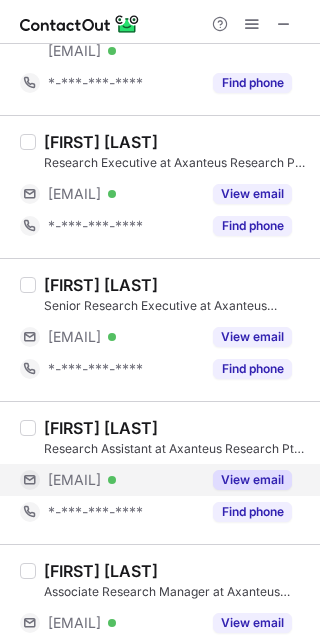 drag, startPoint x: 112, startPoint y: 486, endPoint x: 106, endPoint y: 477, distance: 10.816654 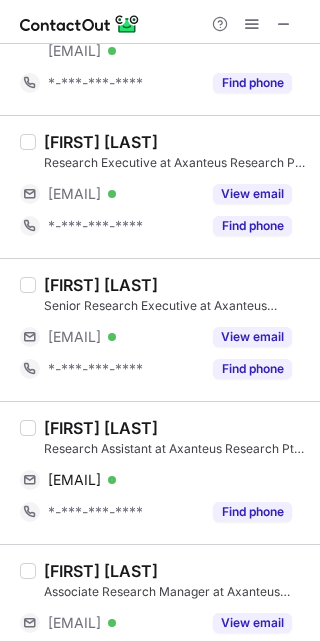 click on "Elysha Lim" at bounding box center [101, 428] 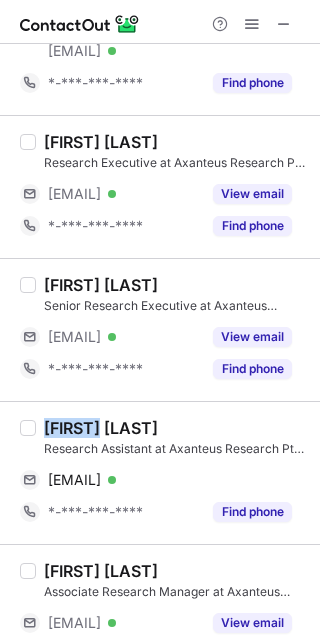 click on "Elysha Lim" at bounding box center (101, 428) 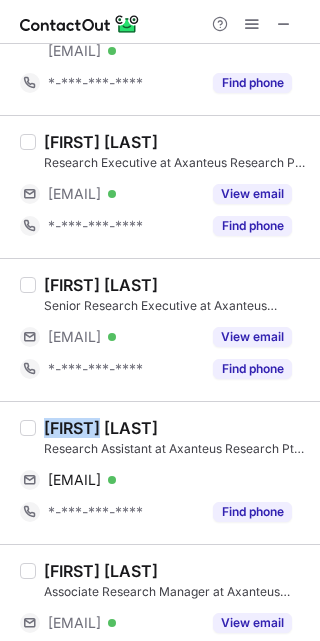 drag, startPoint x: 197, startPoint y: 480, endPoint x: 292, endPoint y: 461, distance: 96.88137 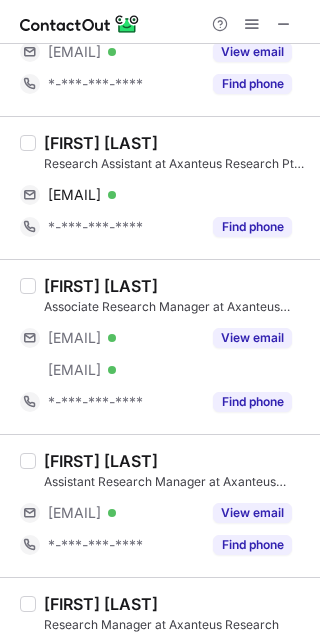 scroll, scrollTop: 900, scrollLeft: 0, axis: vertical 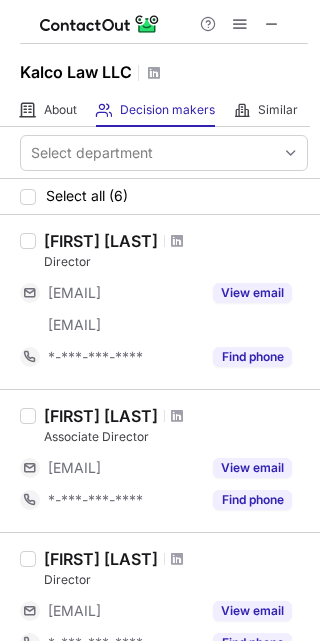 click on "Select department" at bounding box center [160, 153] 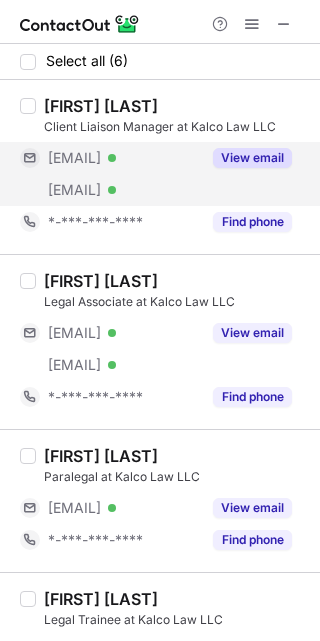 click on "***@hotmail.com" at bounding box center [74, 158] 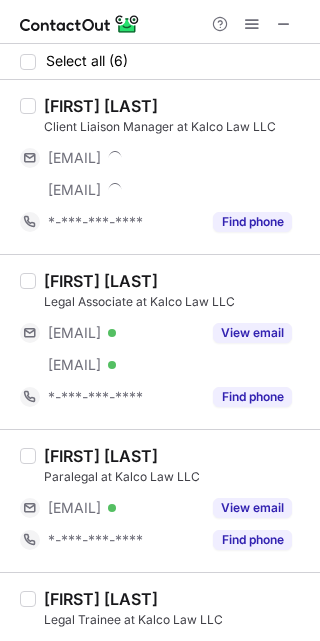 click on "acquersine wong" at bounding box center (101, 106) 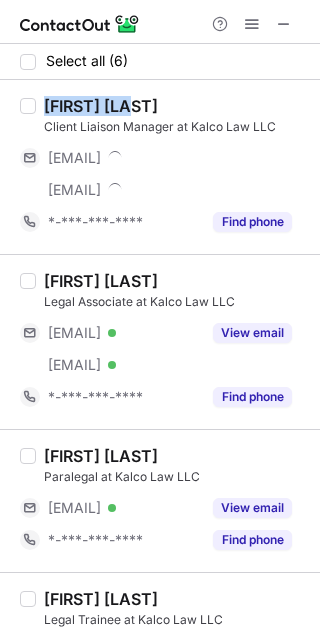 click on "acquersine wong" at bounding box center [101, 106] 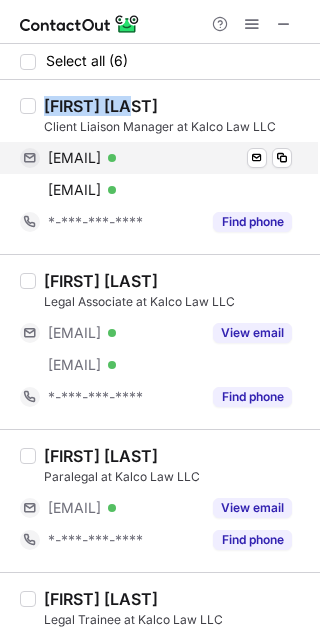 copy on "acquersine" 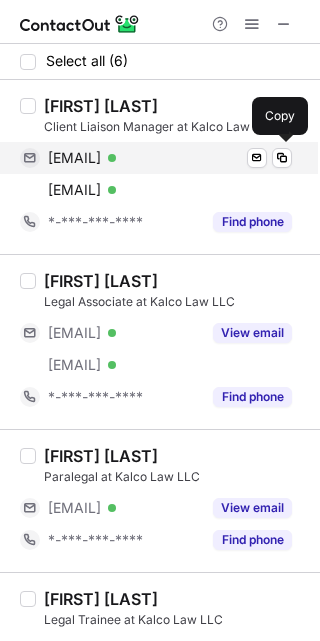 drag, startPoint x: 171, startPoint y: 155, endPoint x: 303, endPoint y: 160, distance: 132.09467 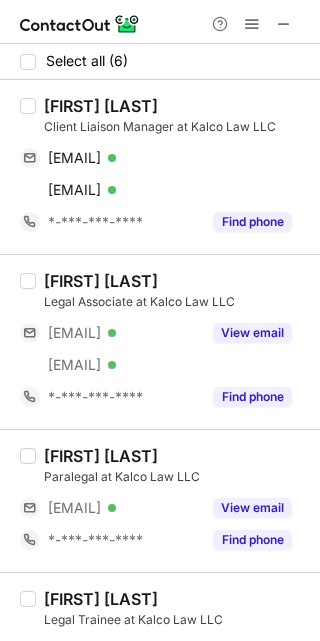 click on "Legal Associate at Kalco Law LLC" at bounding box center [176, 302] 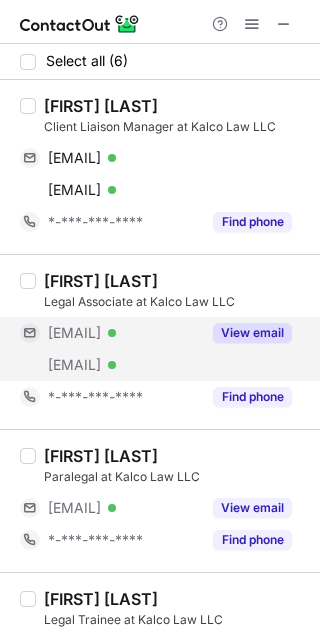 click on "***@hotmail.com" at bounding box center (74, 333) 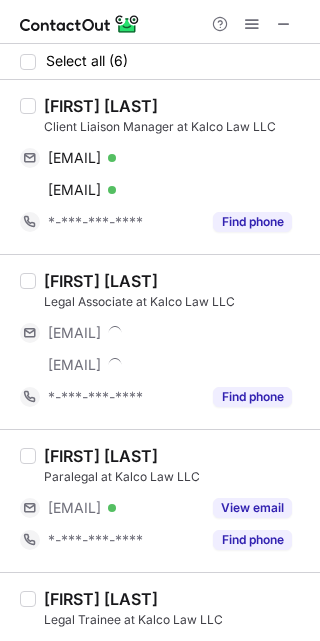 click on "Andrew Ho" at bounding box center [101, 281] 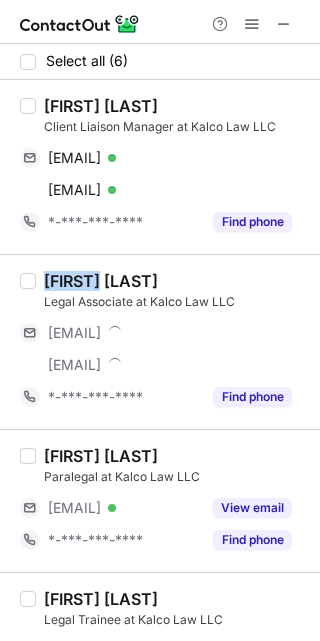 click on "Andrew Ho" at bounding box center [101, 281] 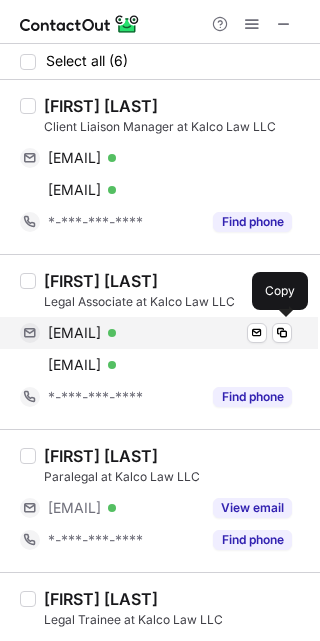 drag, startPoint x: 160, startPoint y: 333, endPoint x: 229, endPoint y: 330, distance: 69.065186 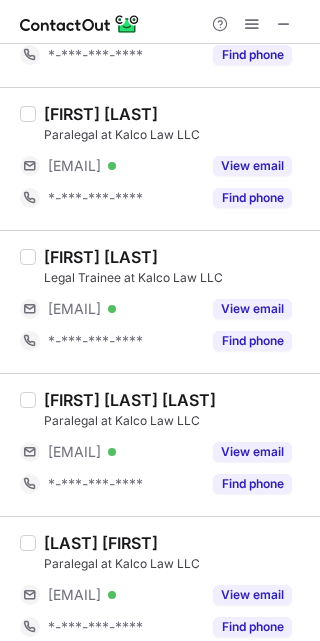 scroll, scrollTop: 360, scrollLeft: 0, axis: vertical 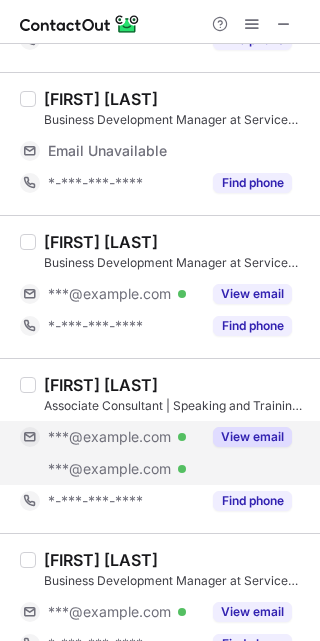 click on "***@yahoo.com.sg" at bounding box center (109, 437) 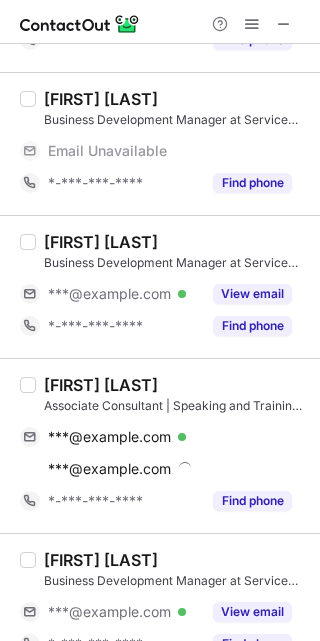 click on "Ang Woon Jiun 文雋 🎓" at bounding box center [101, 385] 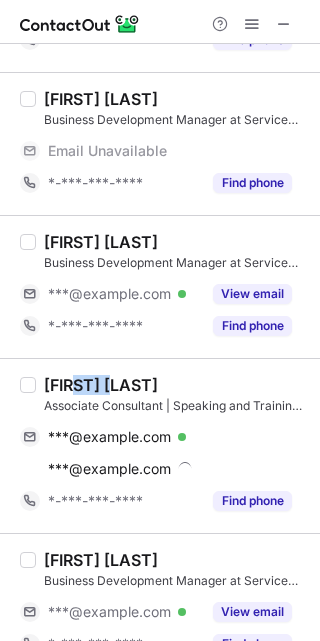 click on "Ang Woon Jiun 文雋 🎓" at bounding box center [101, 385] 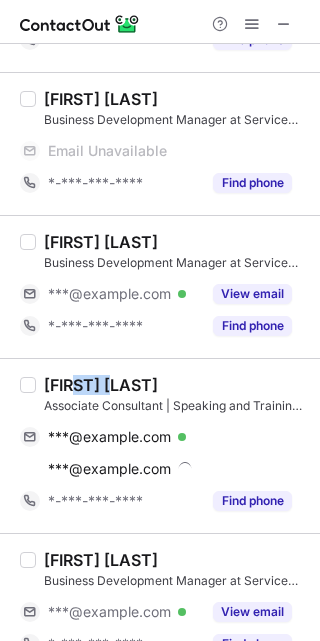 copy on "Woon" 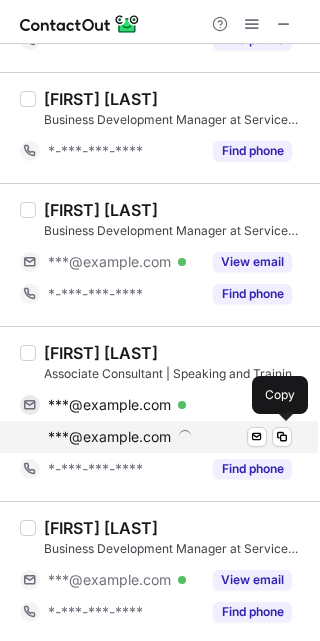 drag, startPoint x: 170, startPoint y: 431, endPoint x: 220, endPoint y: 439, distance: 50.635956 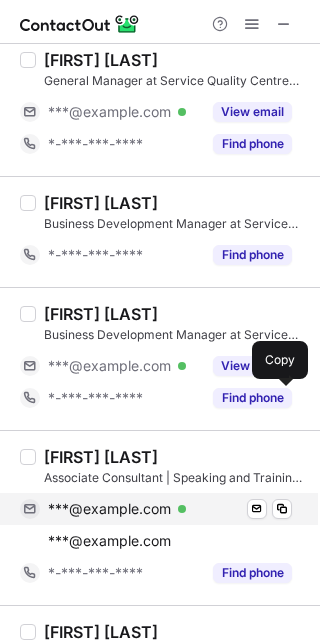 scroll, scrollTop: 0, scrollLeft: 0, axis: both 